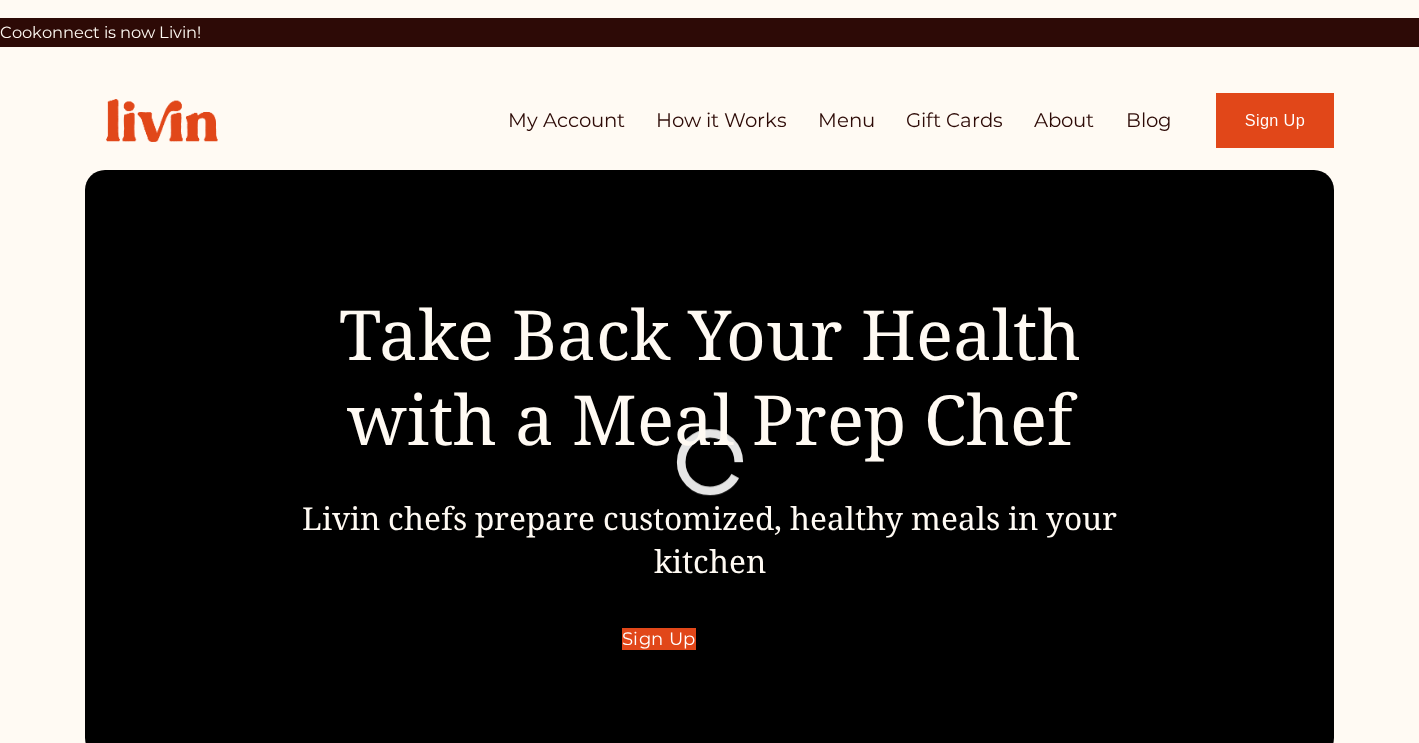 scroll, scrollTop: 0, scrollLeft: 0, axis: both 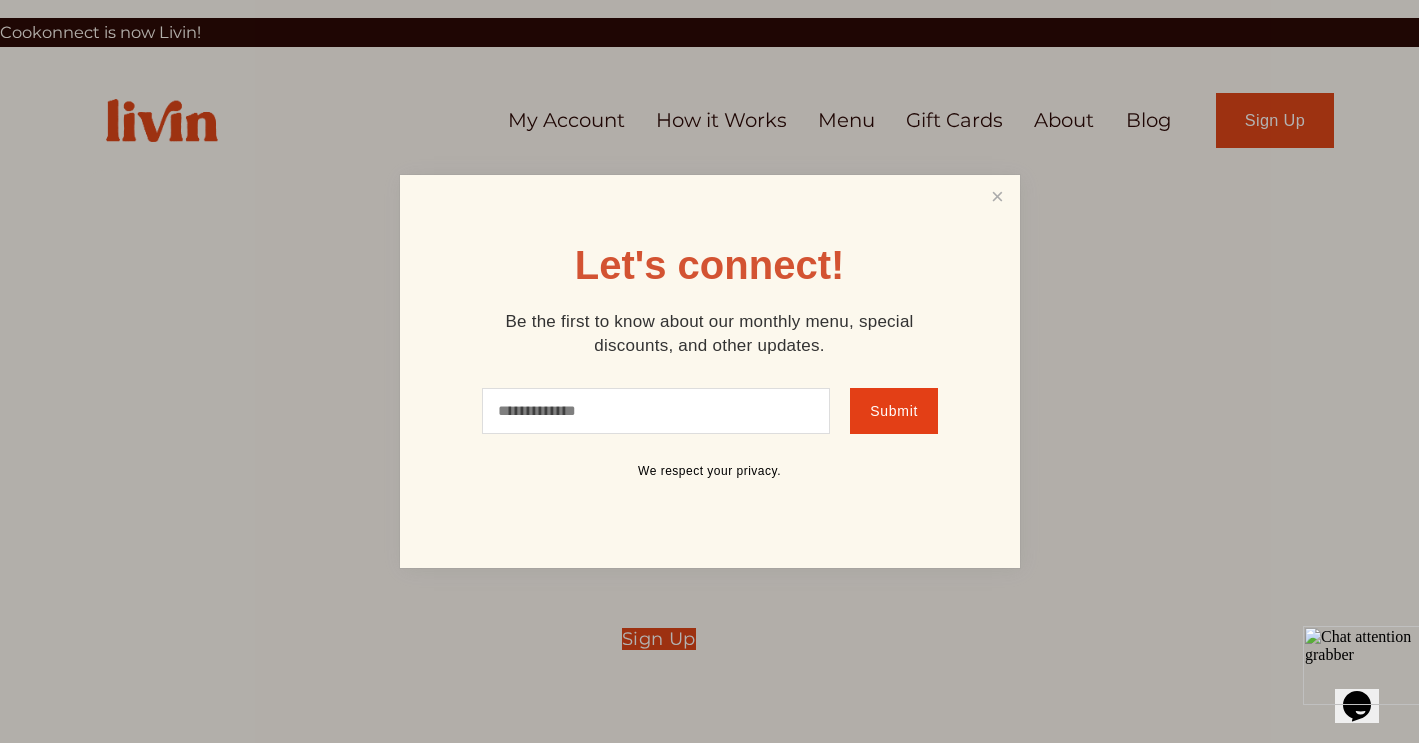 click at bounding box center [709, 371] 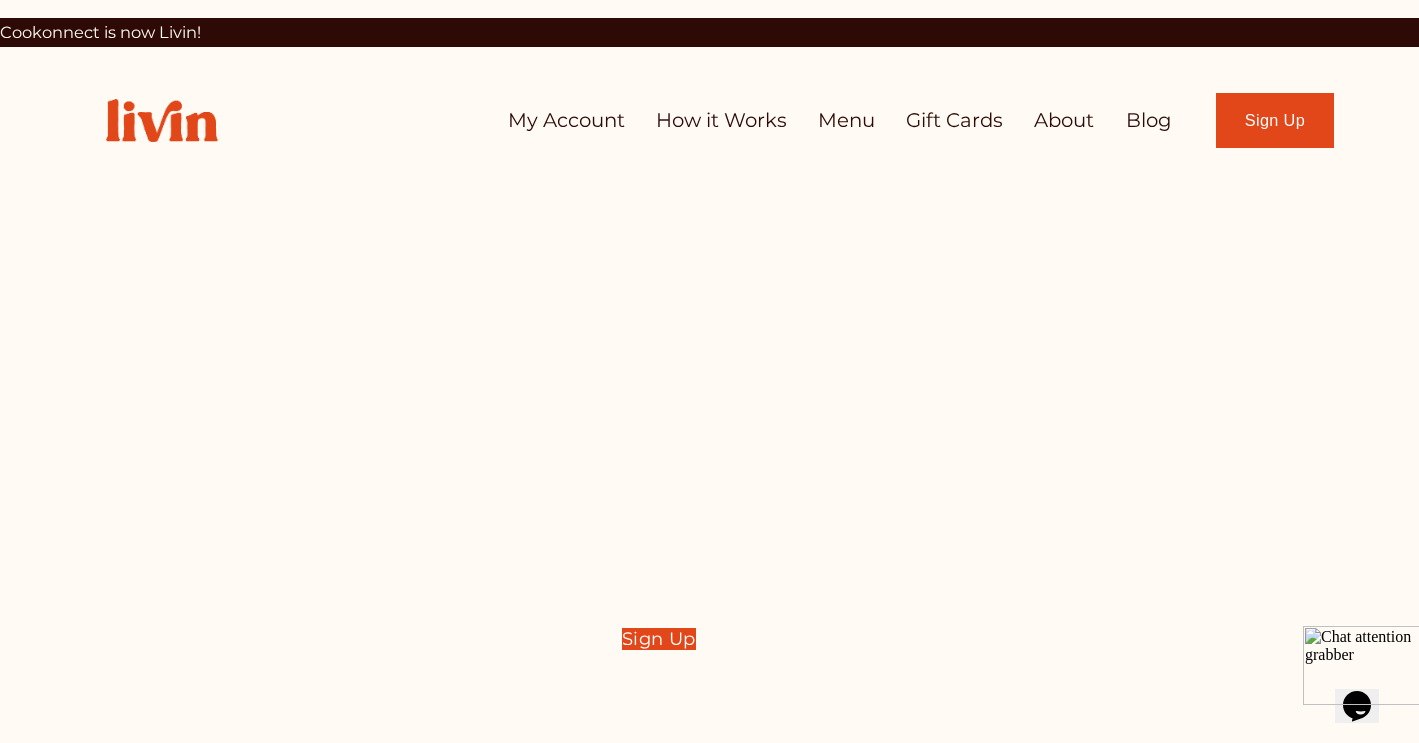 click on "My Account" at bounding box center [566, 120] 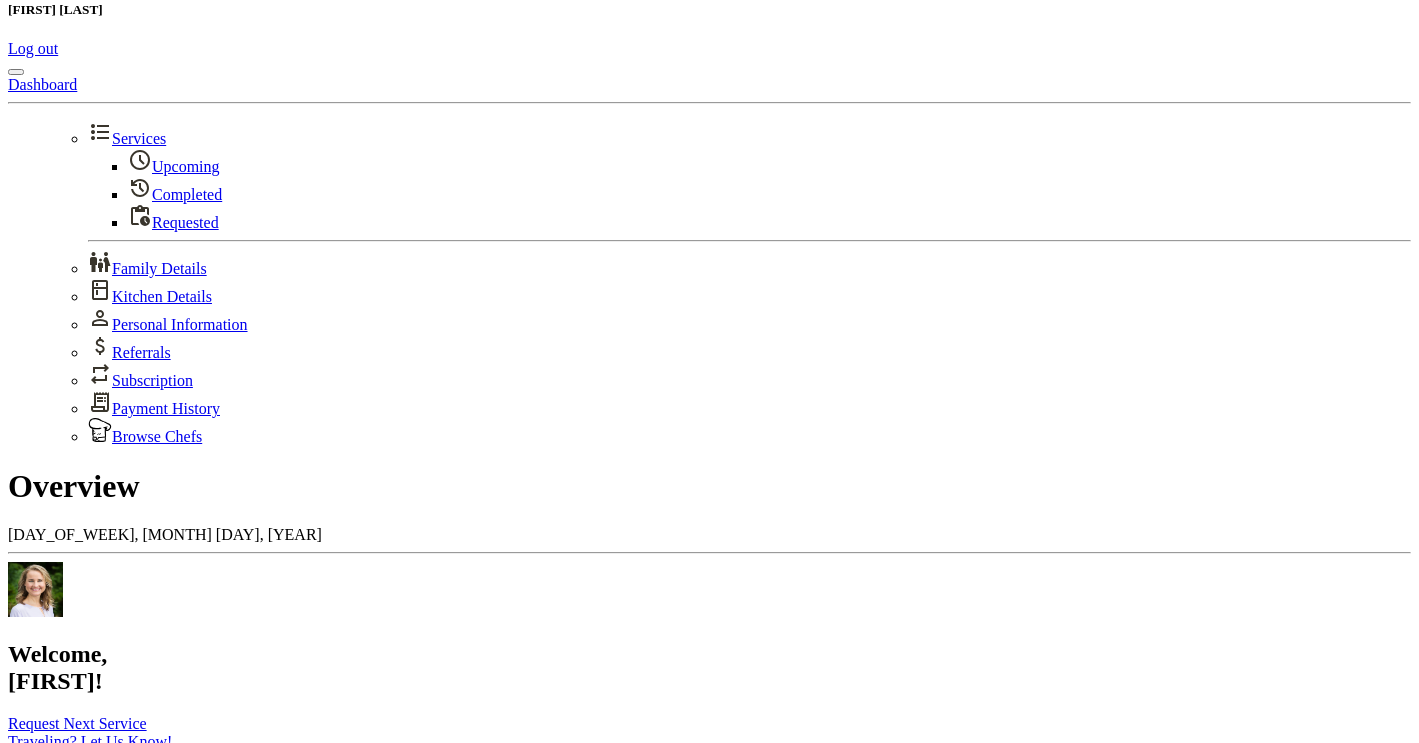scroll, scrollTop: 184, scrollLeft: 0, axis: vertical 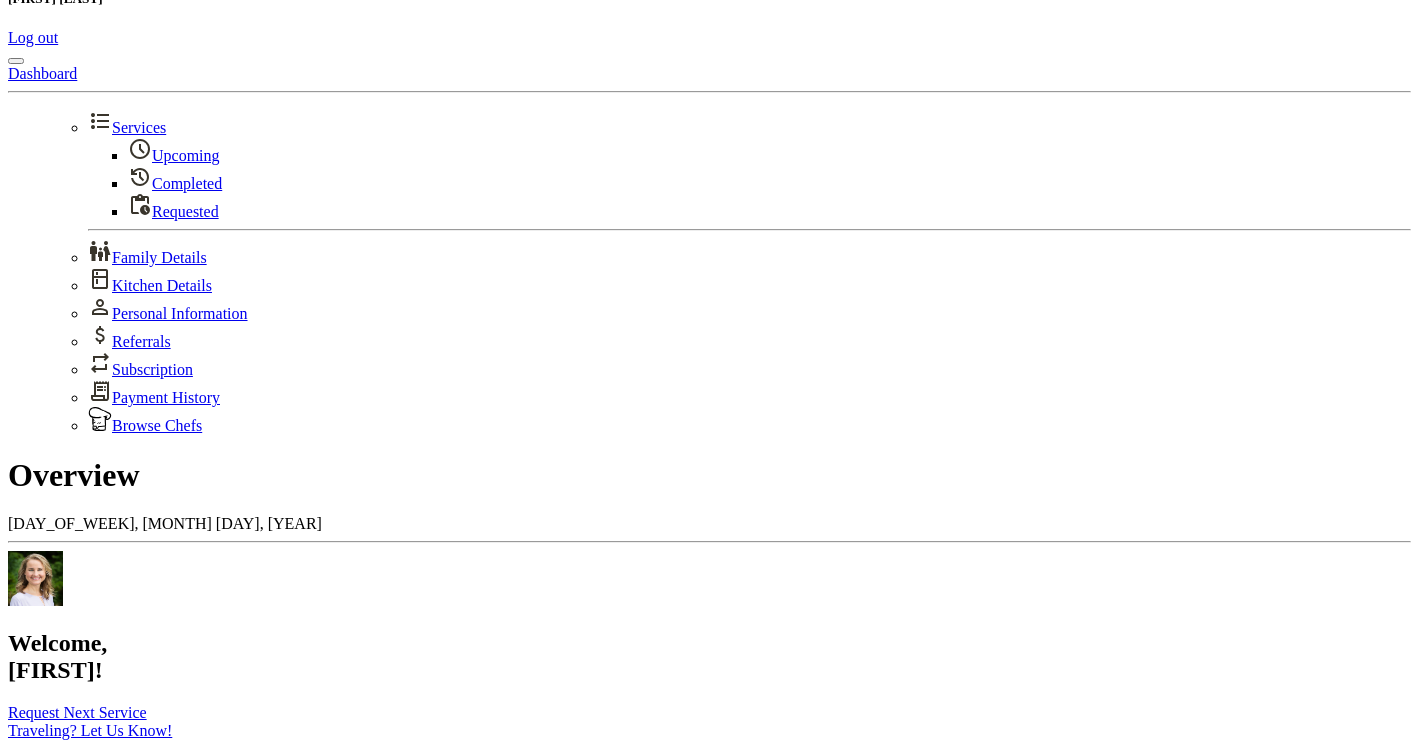 click on "Request Next Service" at bounding box center [77, 712] 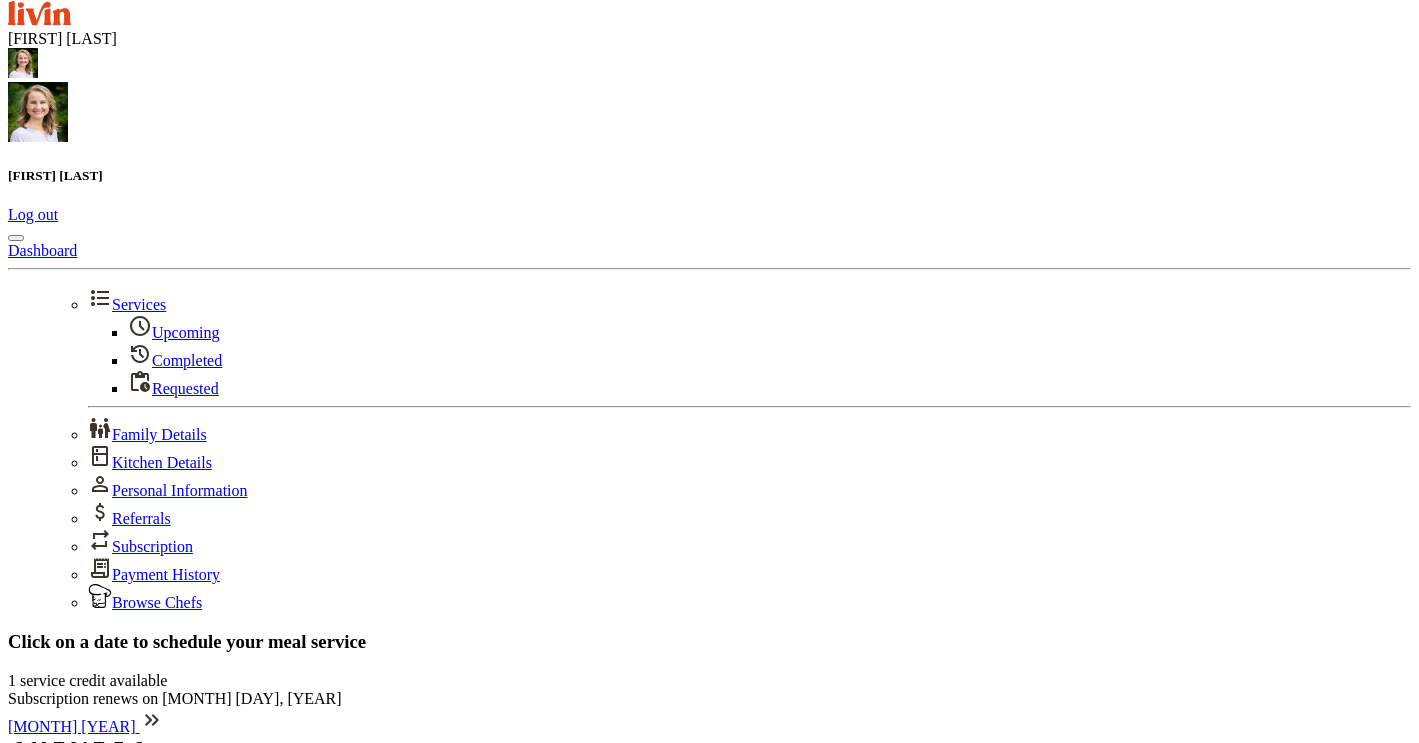 scroll, scrollTop: 0, scrollLeft: 0, axis: both 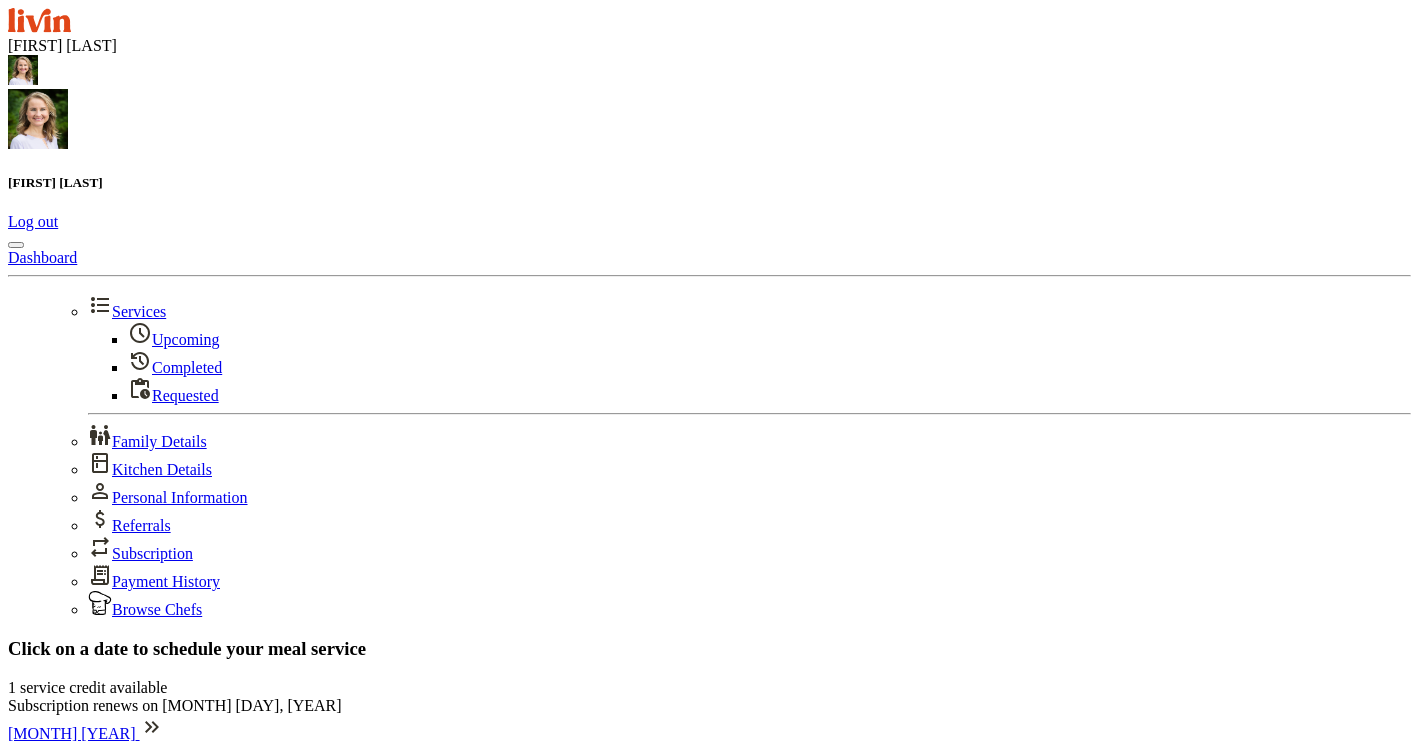 click on "27" at bounding box center [19, 897] 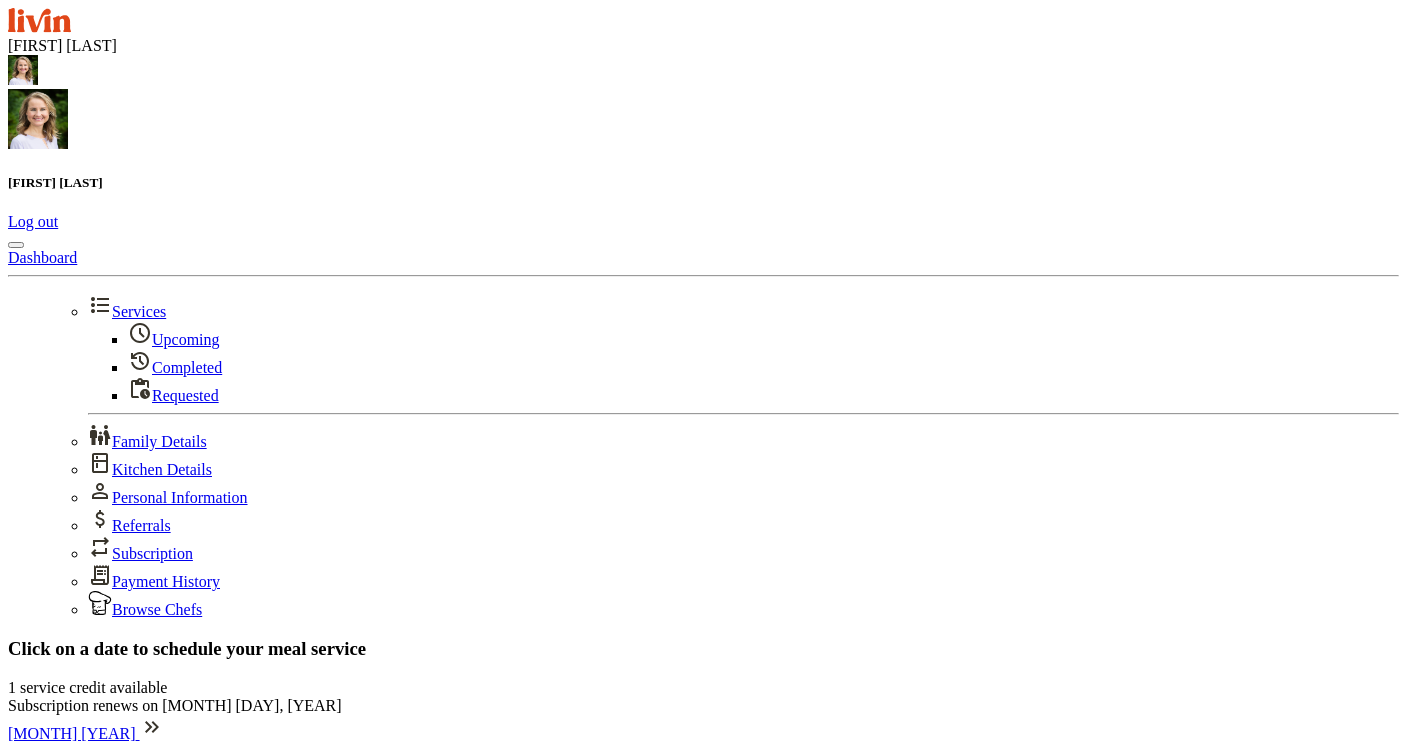click at bounding box center (21, 1110) 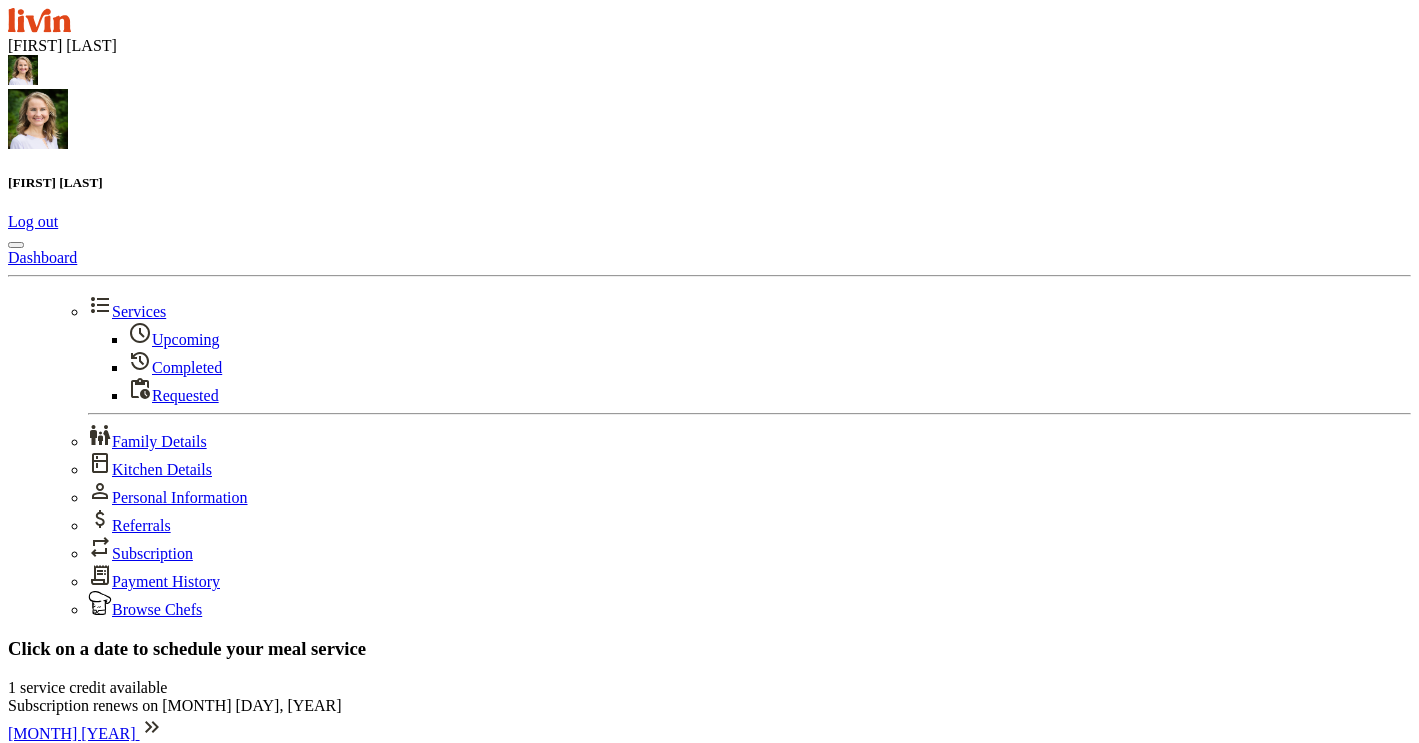 click on "[PERSON] [PERSON]" at bounding box center [709, 46] 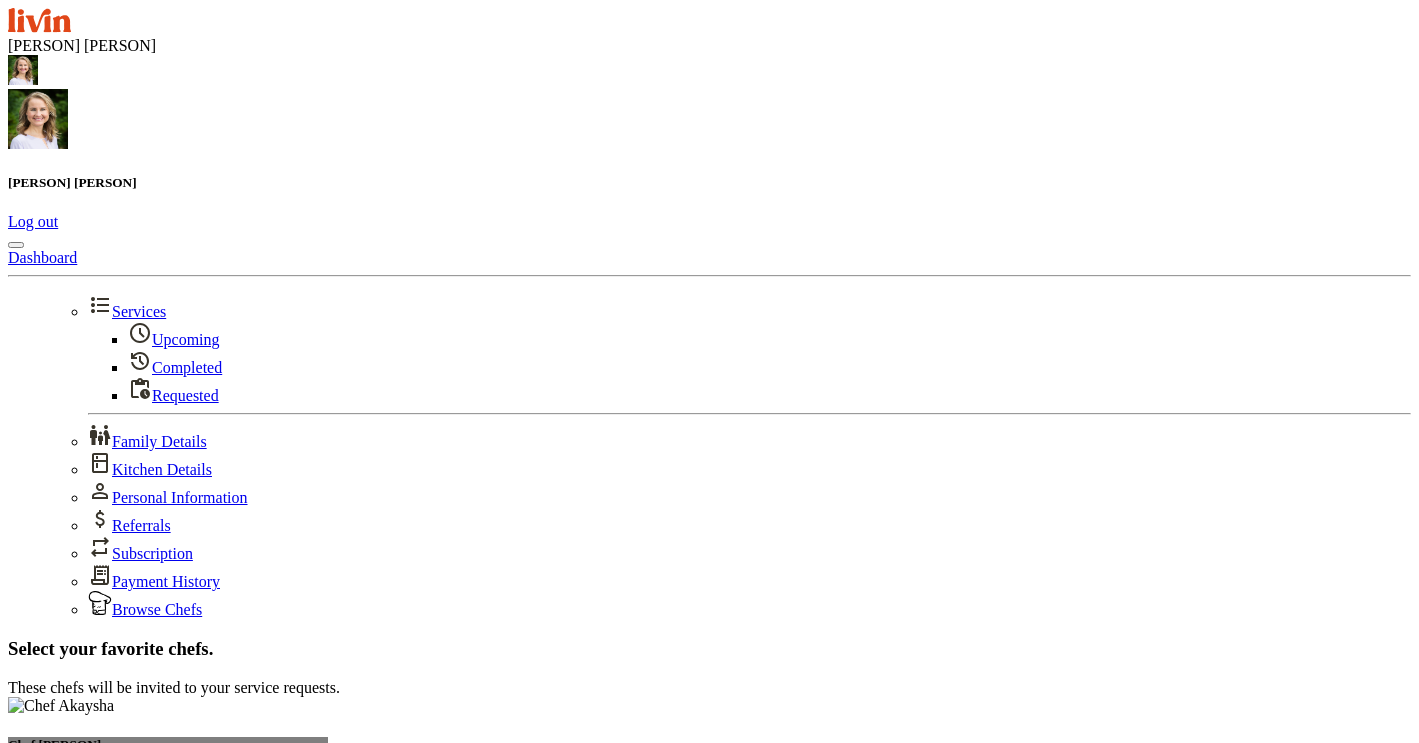 scroll, scrollTop: 0, scrollLeft: 0, axis: both 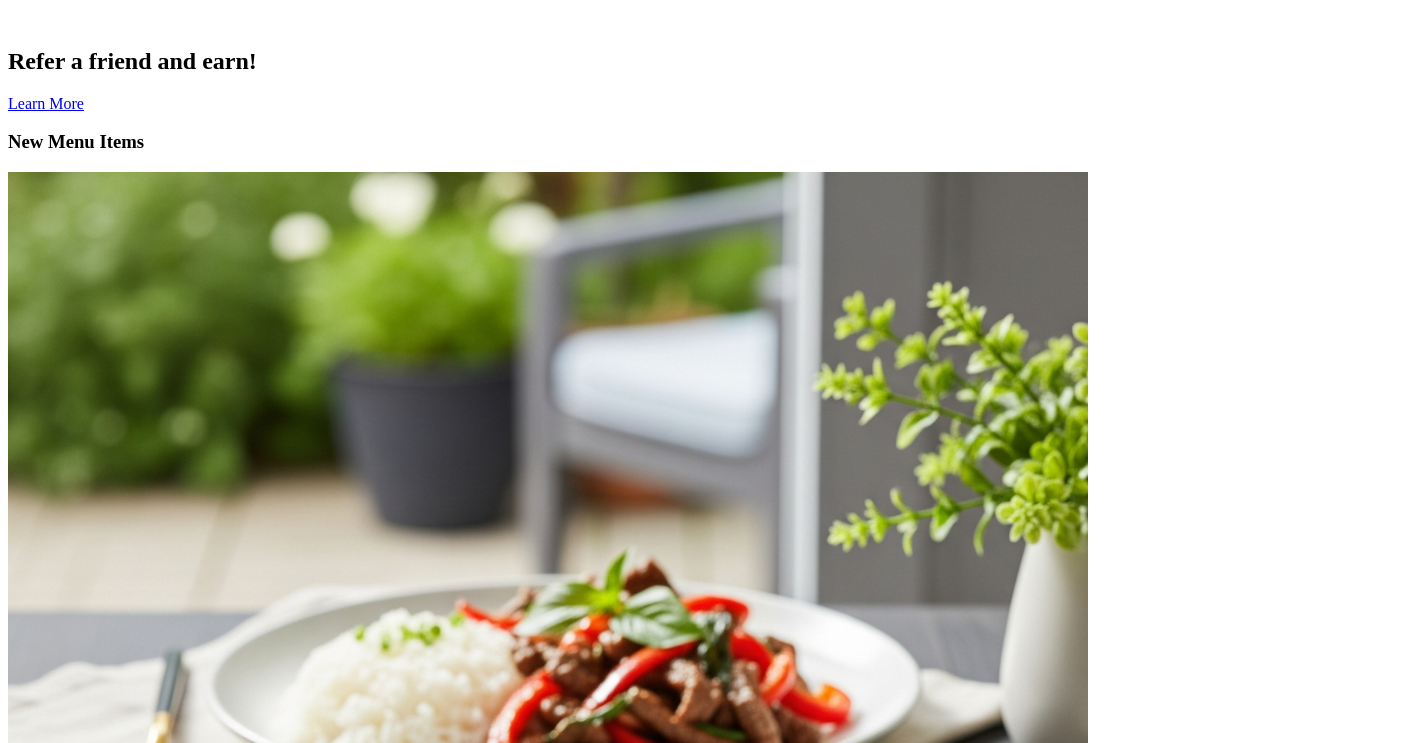 click on "View All" at bounding box center [36, 5675] 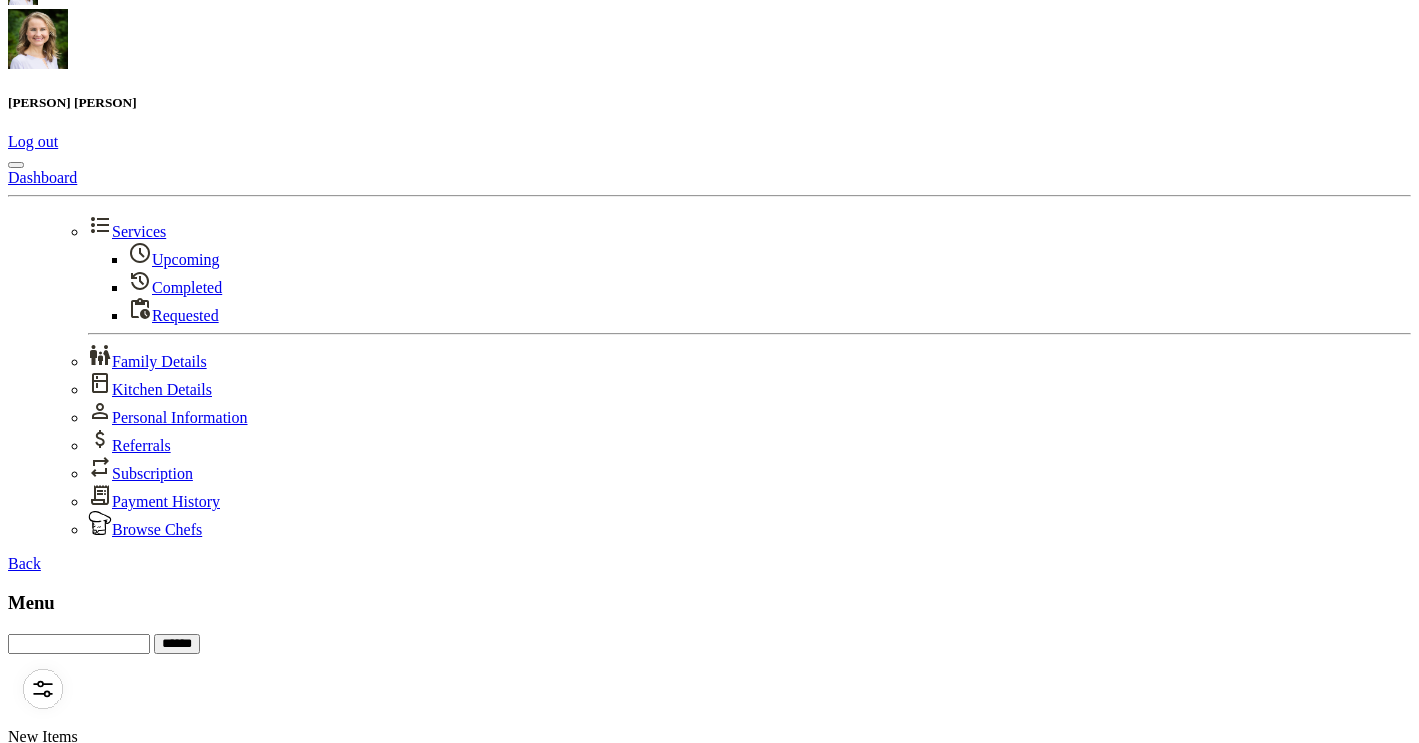 scroll, scrollTop: 0, scrollLeft: 0, axis: both 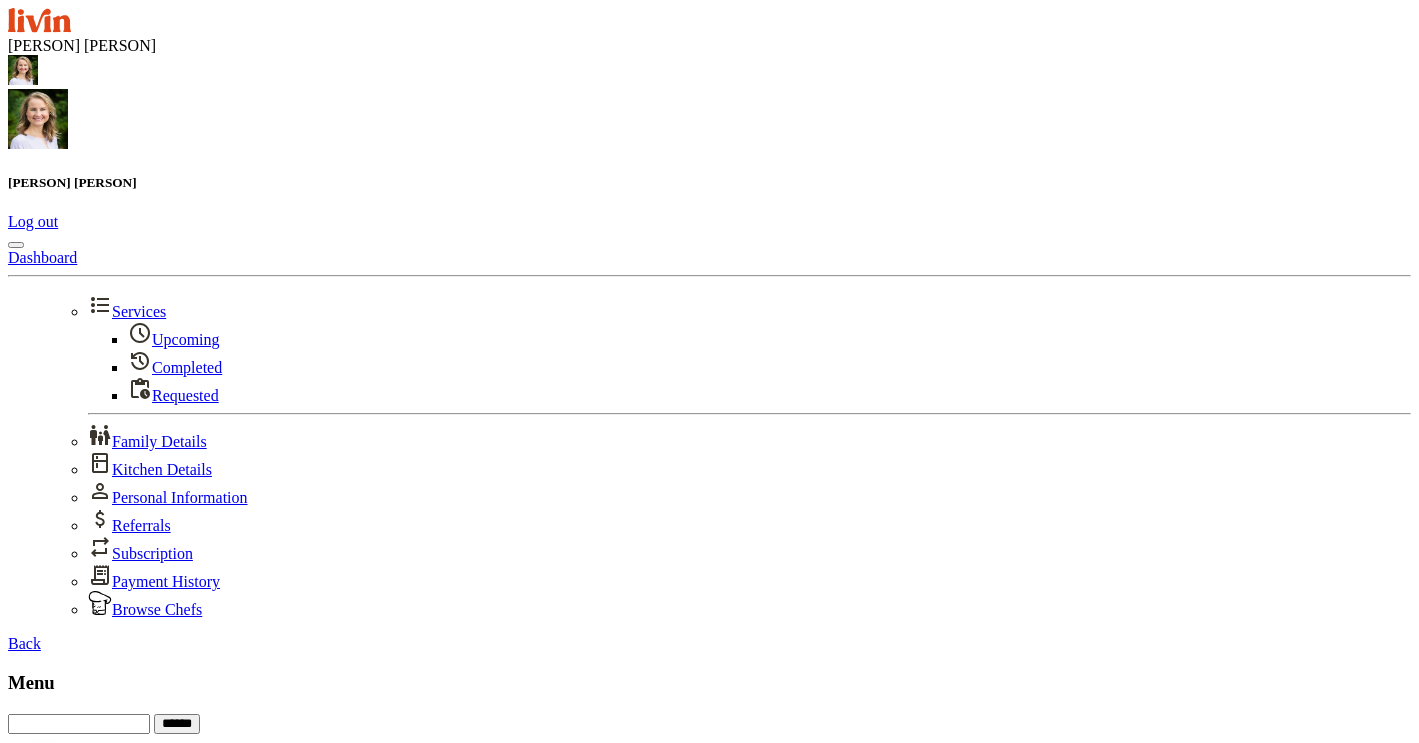 click on "Schedule Service" at bounding box center [63, 10338] 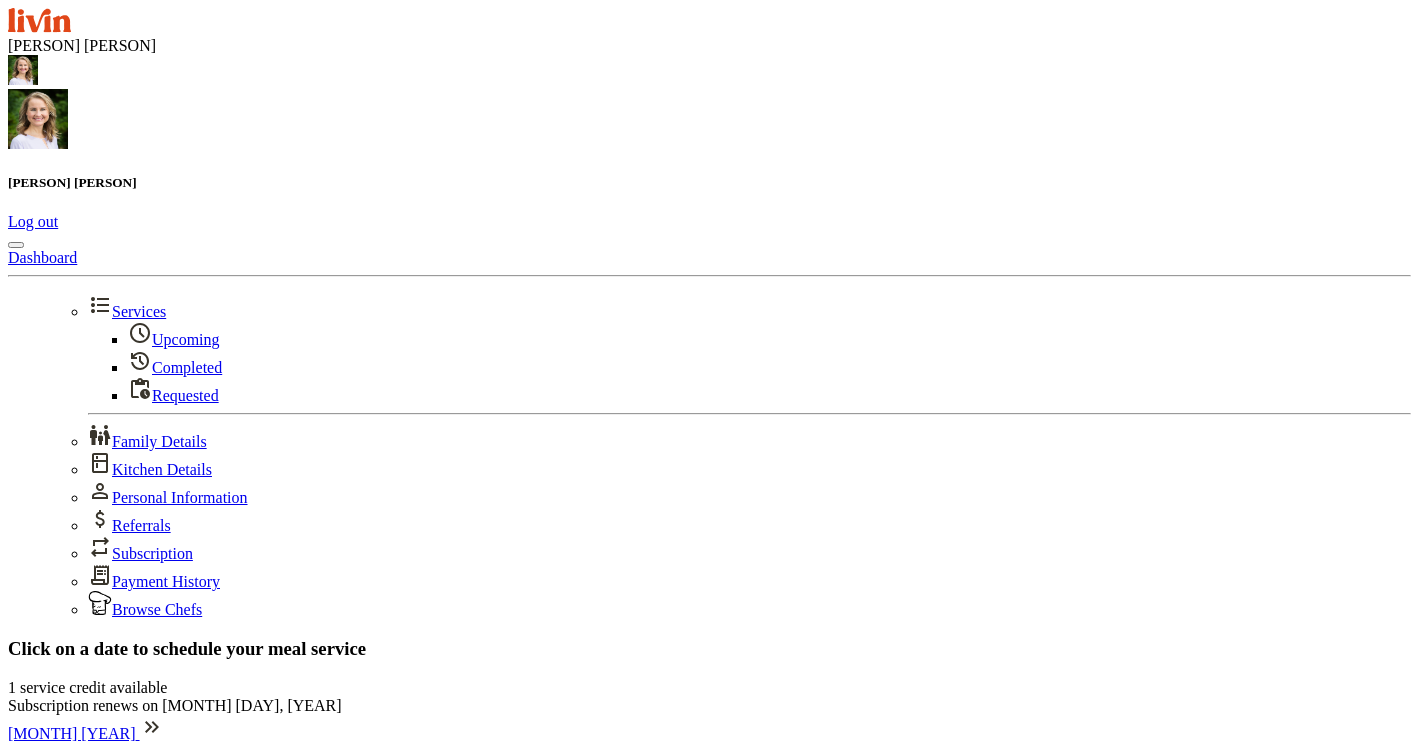 click on "26" at bounding box center [139, 867] 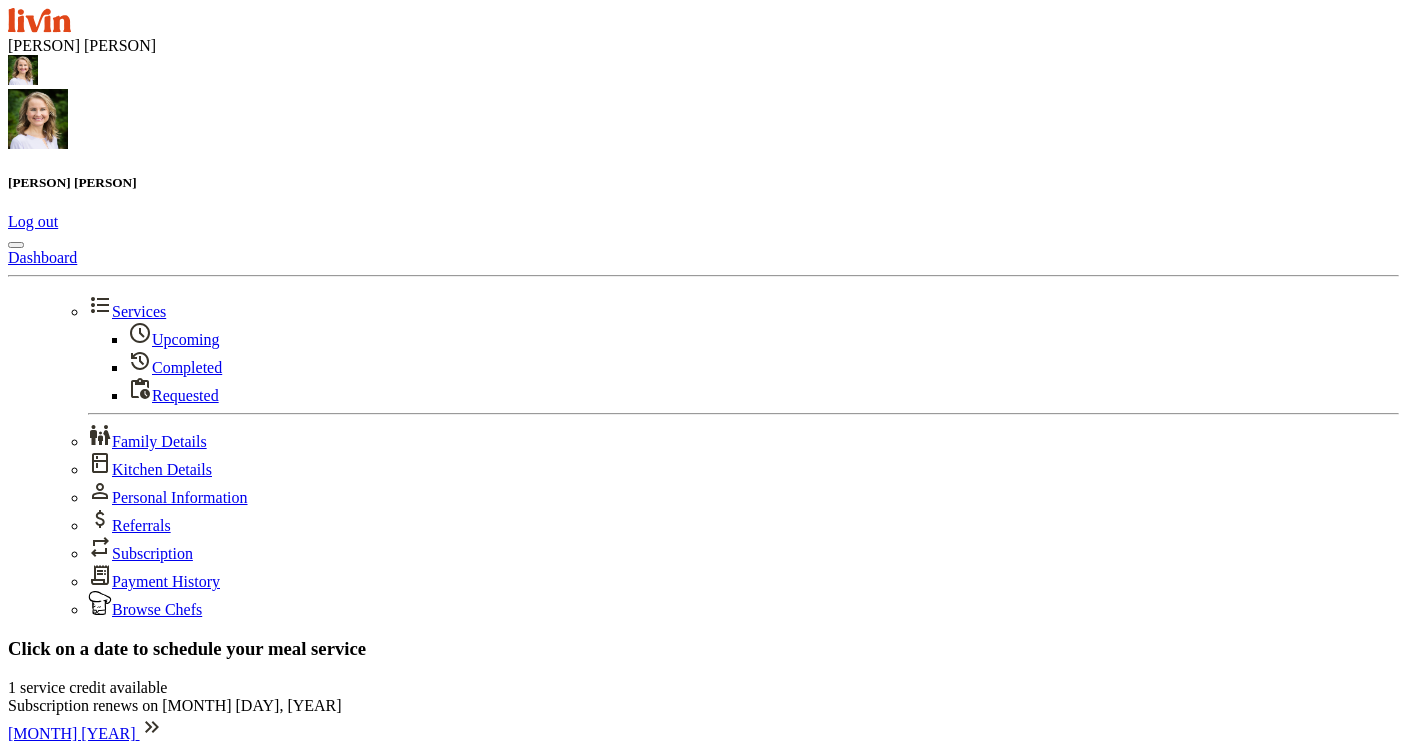 click on "*******
*******
*******
*******
*******
*******
********
********
********
********
********
********
*******
*******
*******
*******
*******
*******
*******
*******
*******
*******
*******
*******
*******
*******
*******
*******
*******
*******
********" at bounding box center (701, 1264) 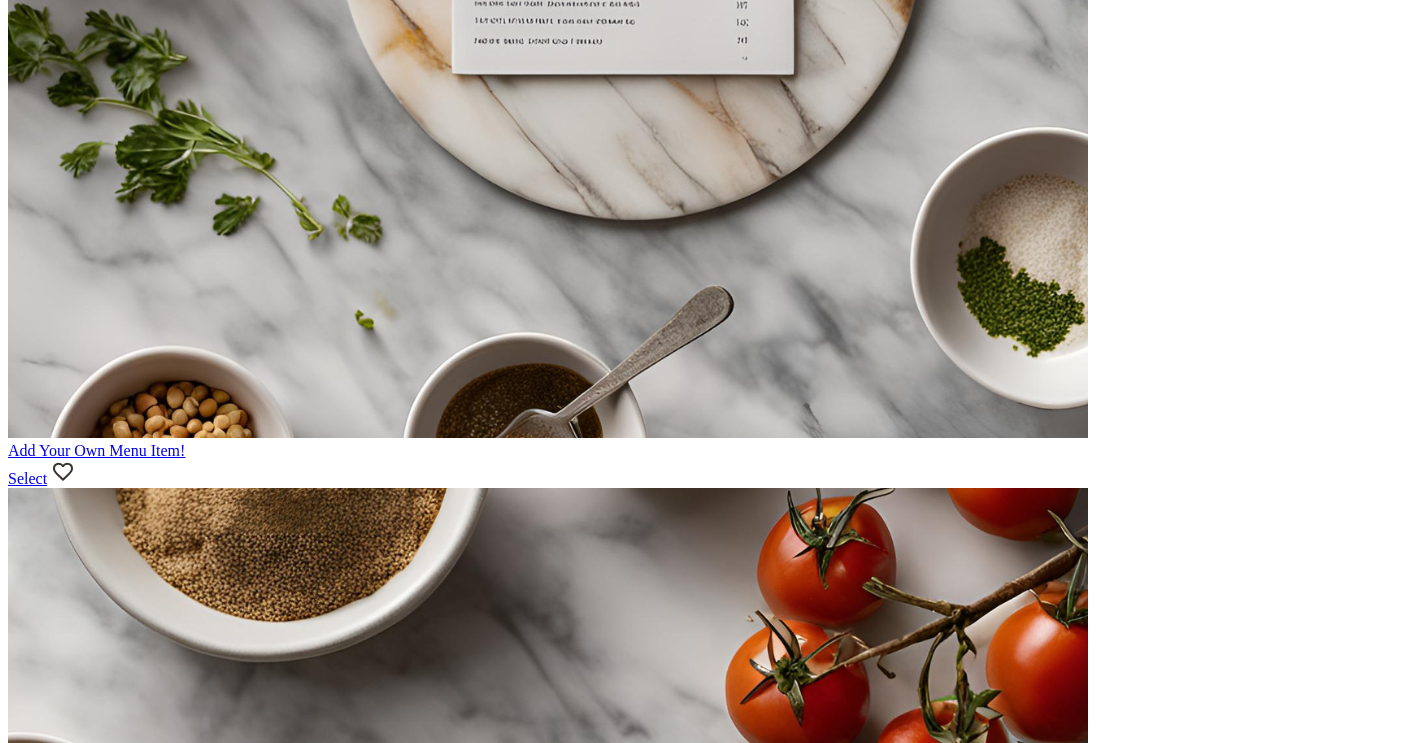 scroll, scrollTop: 1477, scrollLeft: 0, axis: vertical 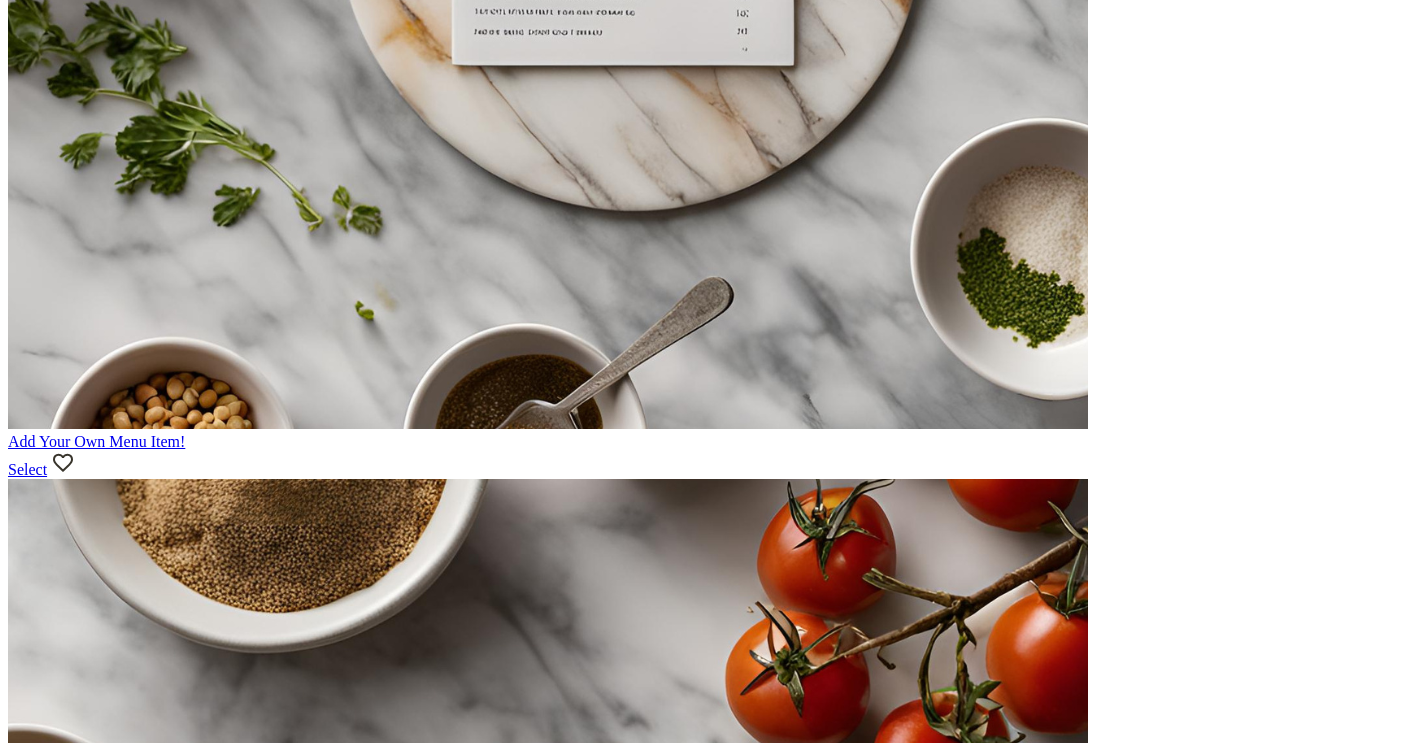 click on "Select" at bounding box center [27, 16155] 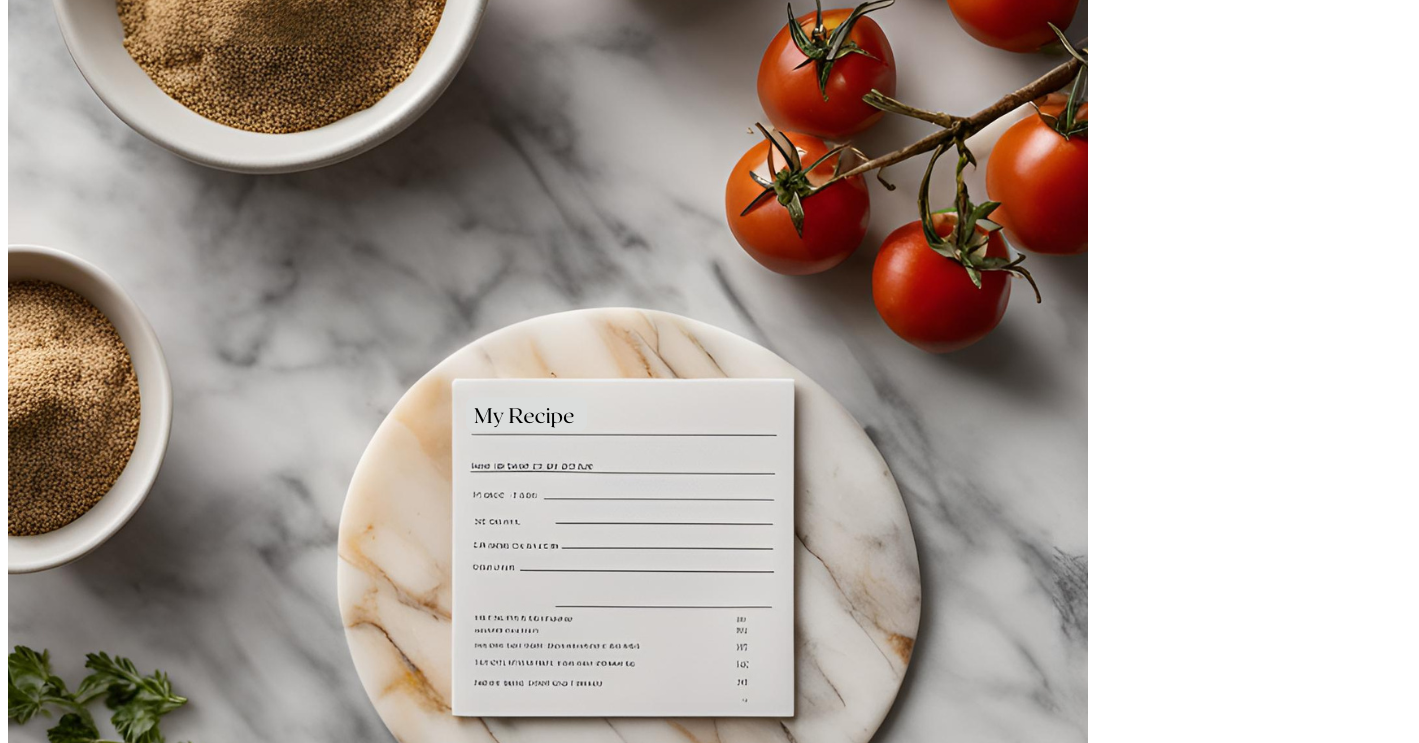 scroll, scrollTop: 1977, scrollLeft: 0, axis: vertical 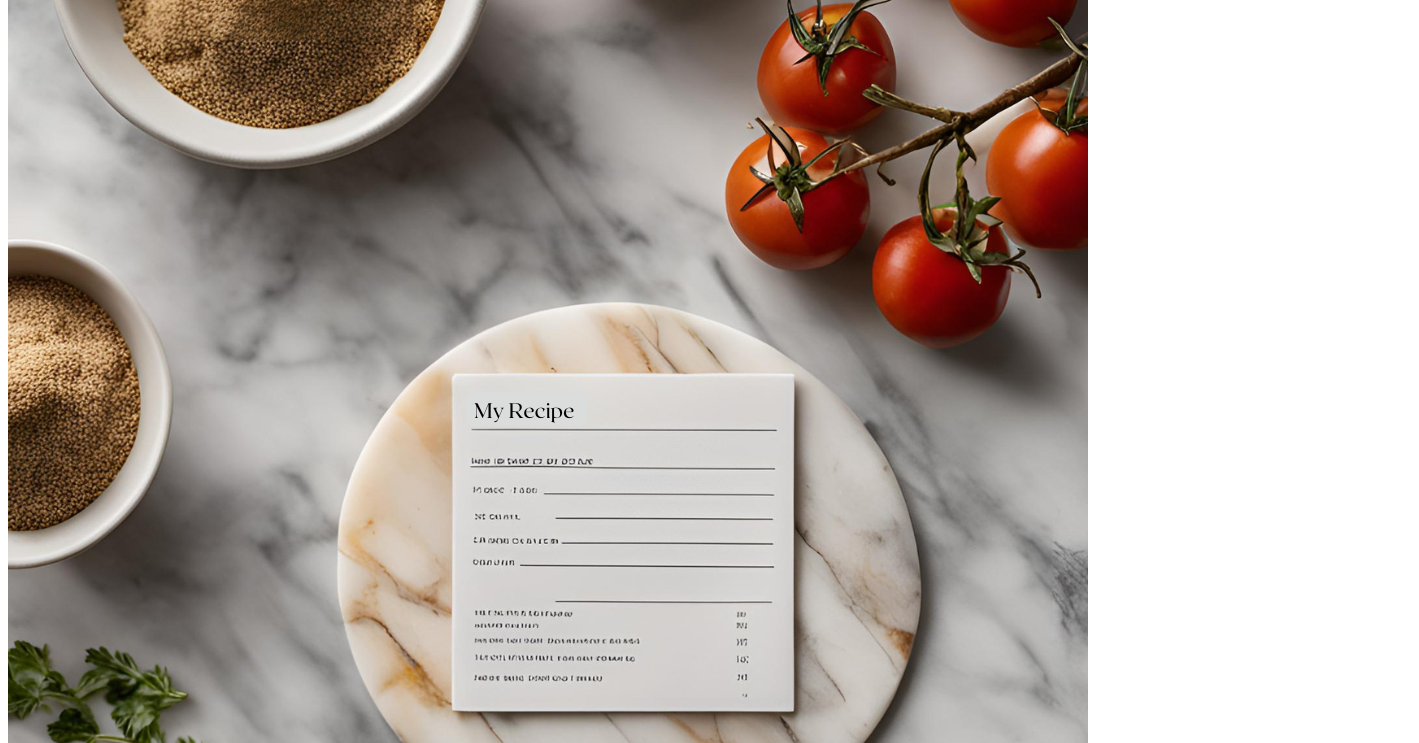 click on "2" at bounding box center [52, 19329] 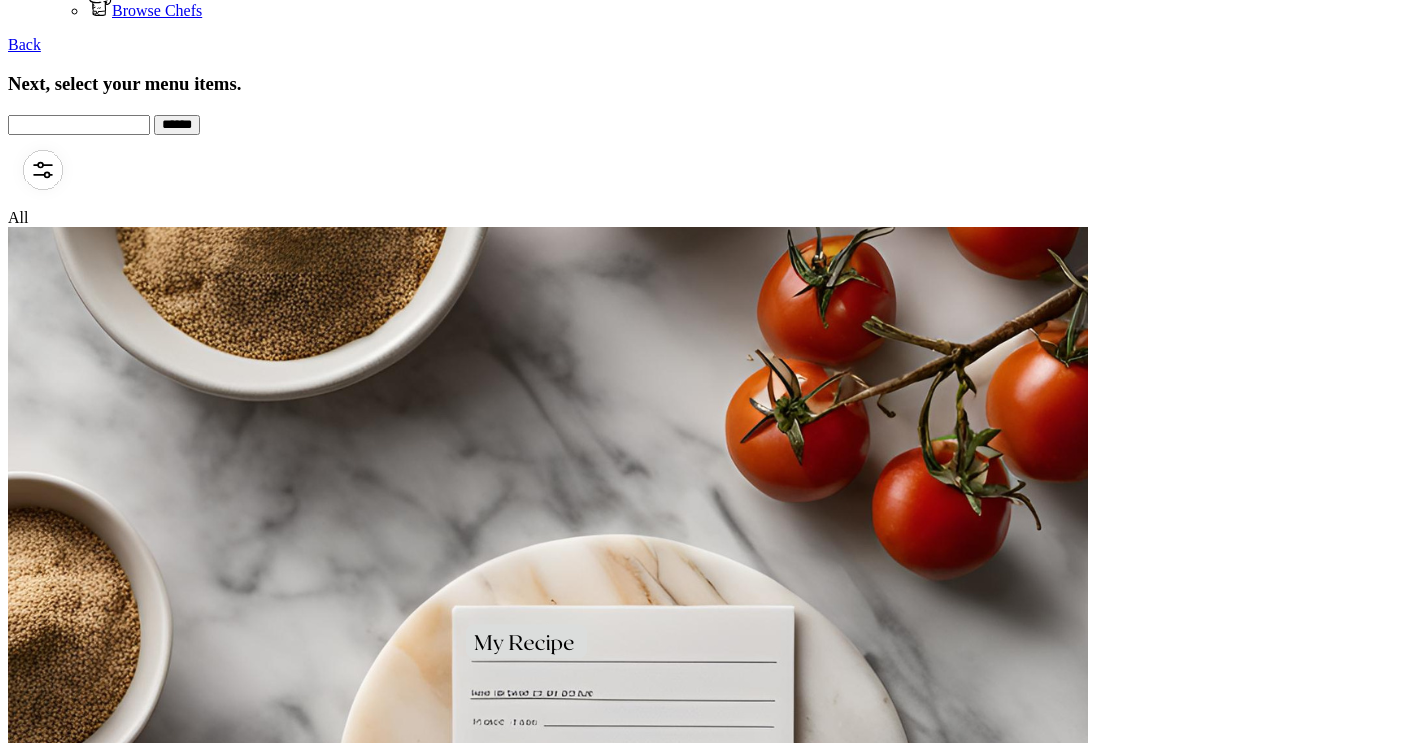 scroll, scrollTop: 628, scrollLeft: 0, axis: vertical 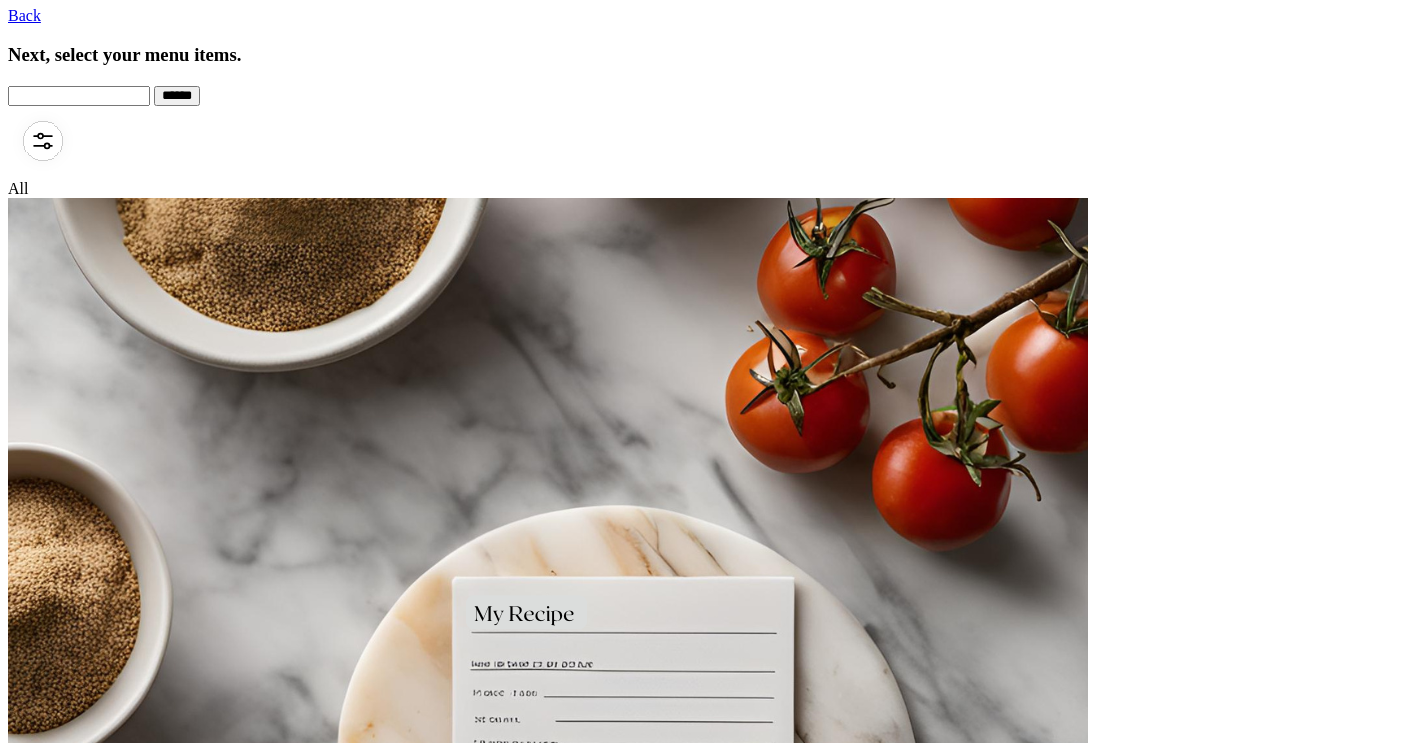 click on "Select" at bounding box center [27, 7094] 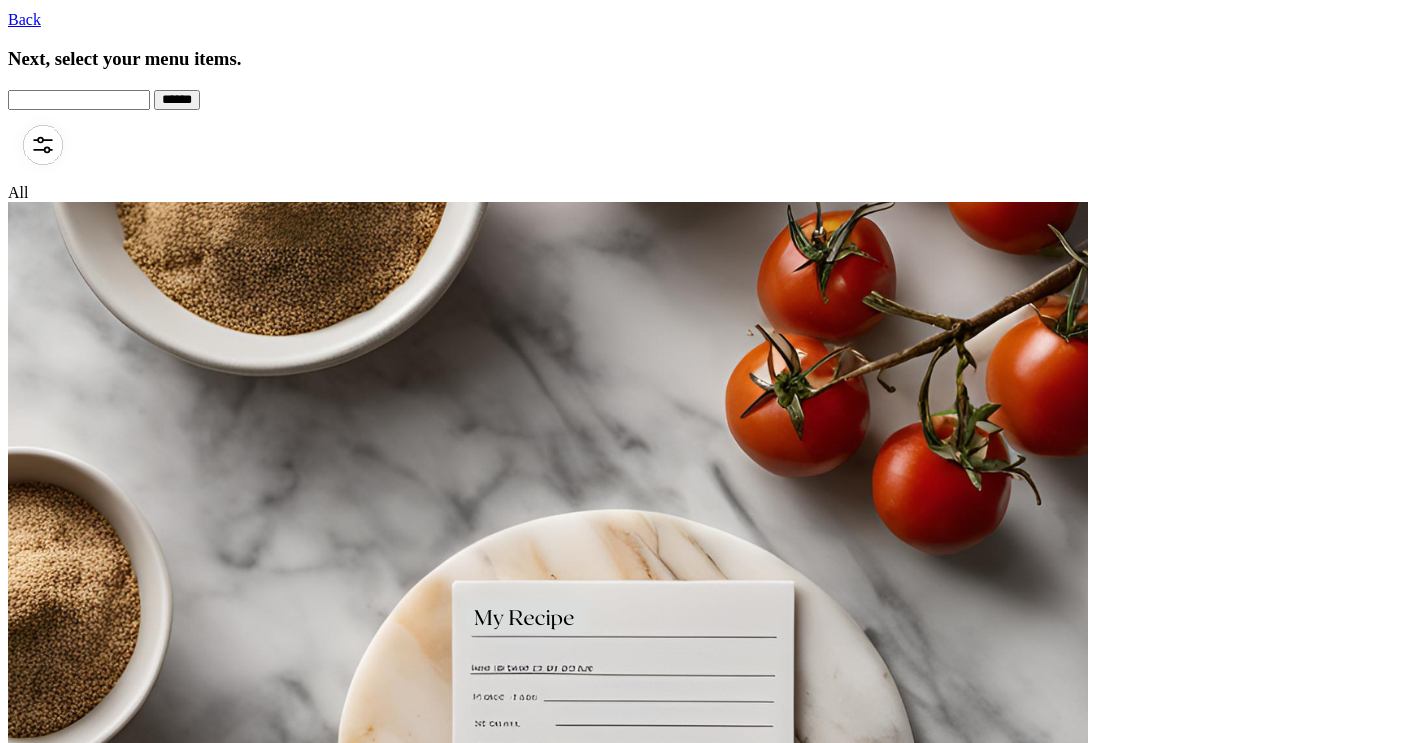 scroll, scrollTop: 623, scrollLeft: 0, axis: vertical 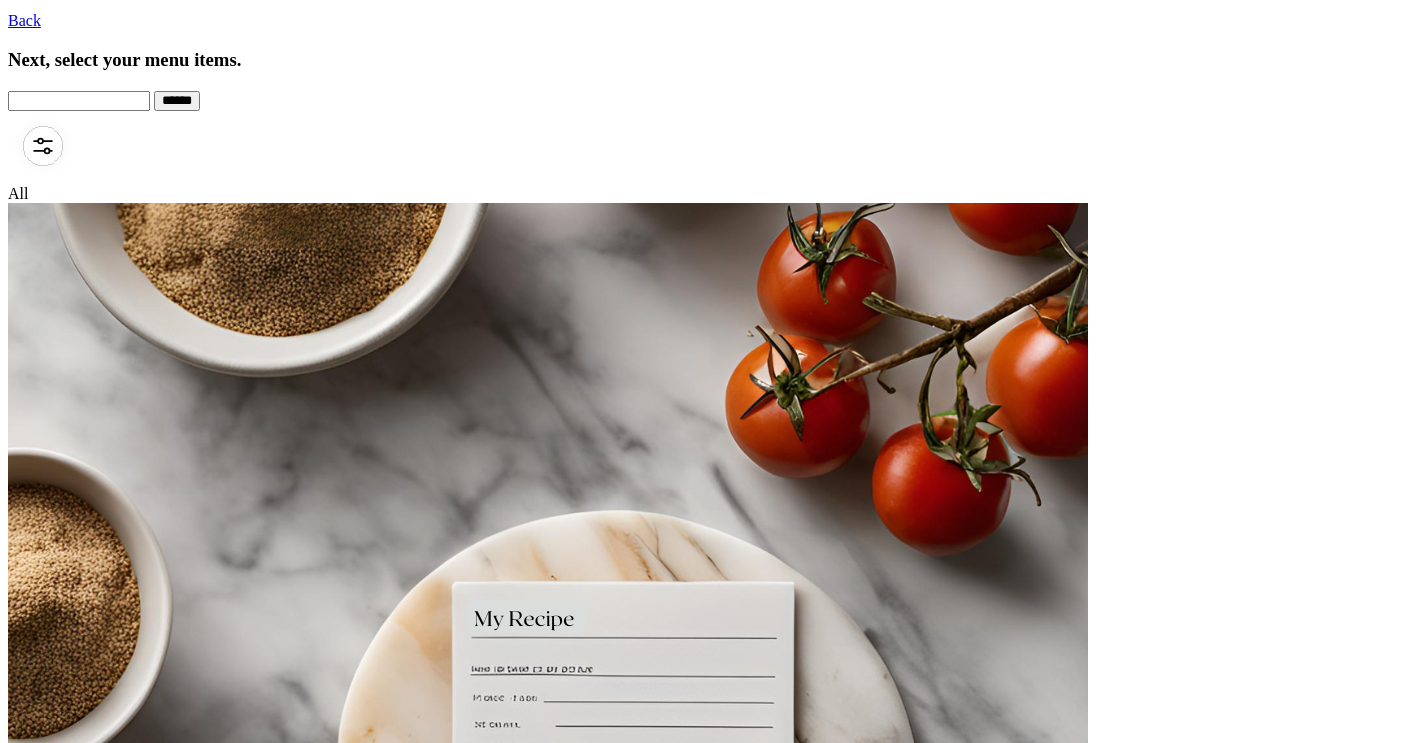 click on "Remove" at bounding box center [34, 7099] 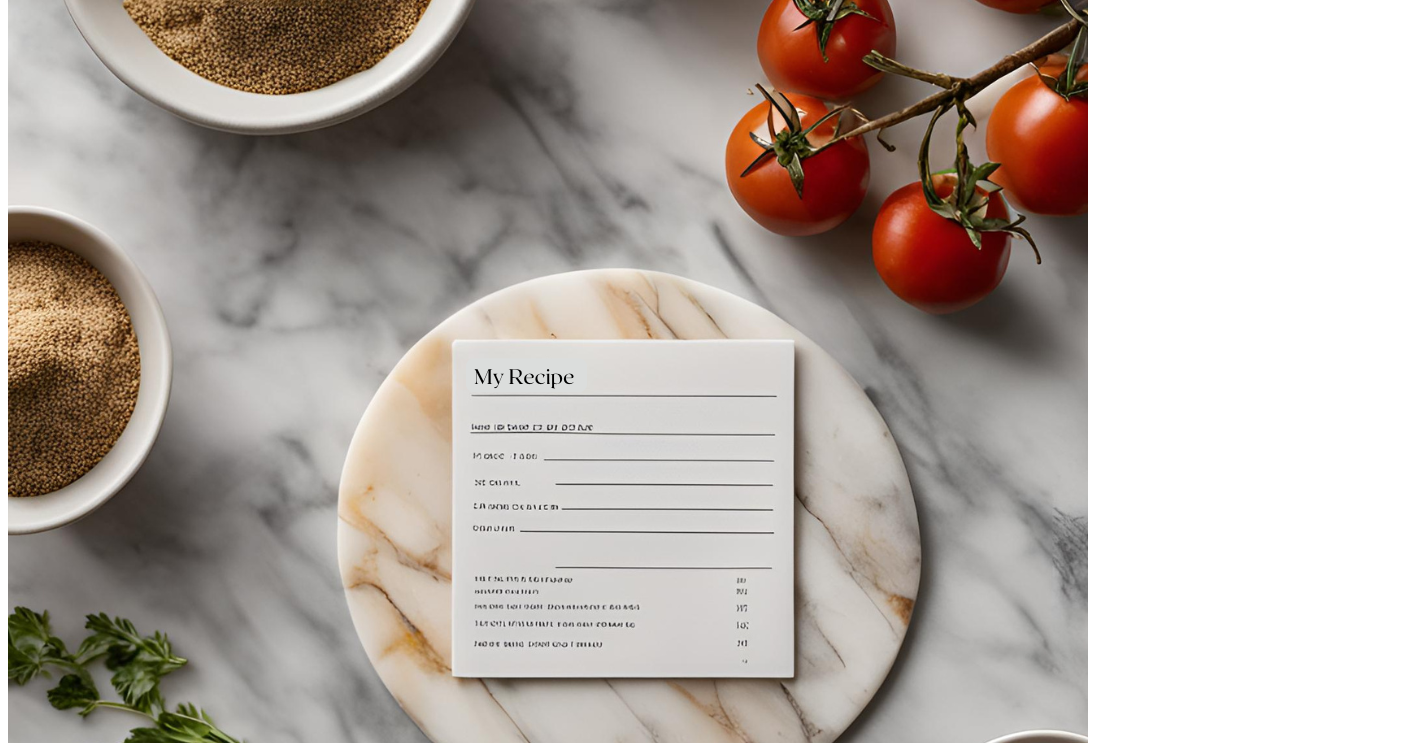 scroll, scrollTop: 2003, scrollLeft: 0, axis: vertical 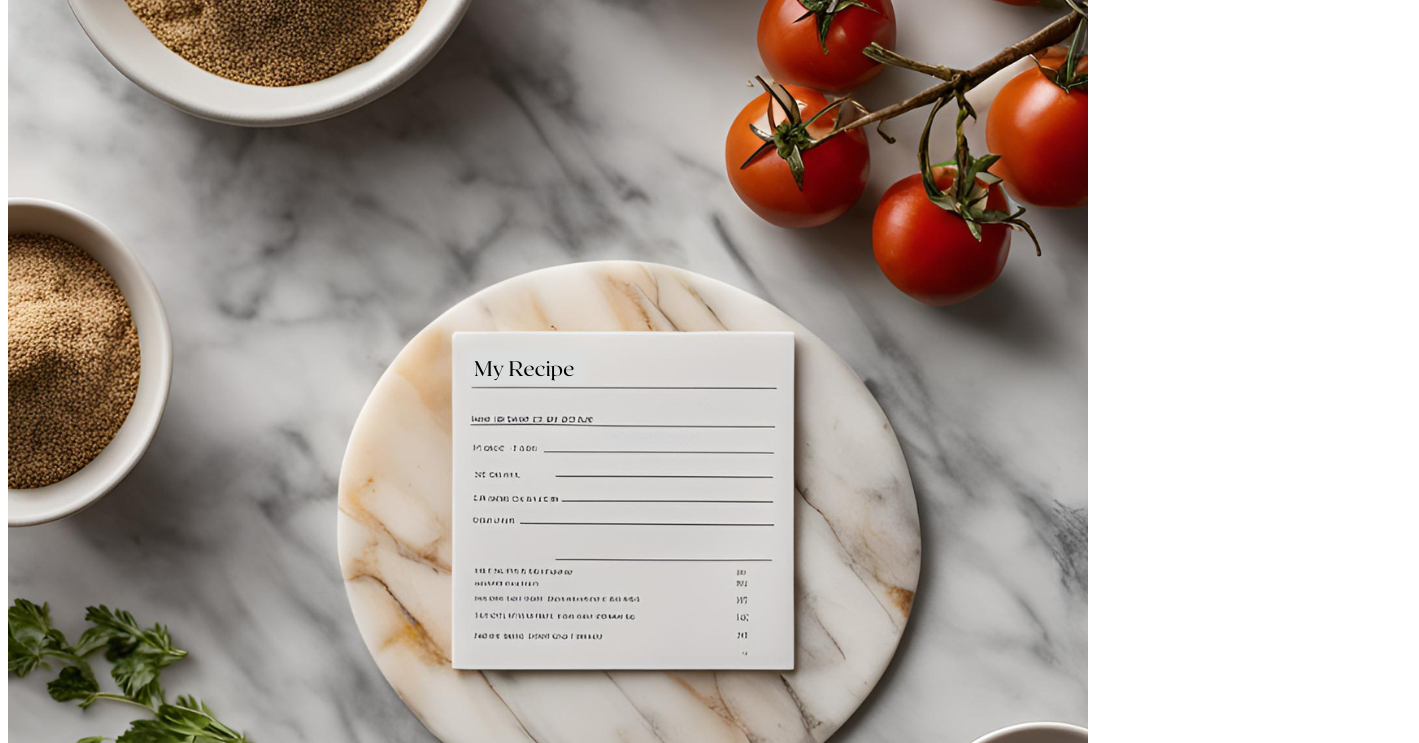 click on "Select" at bounding box center [27, 16541] 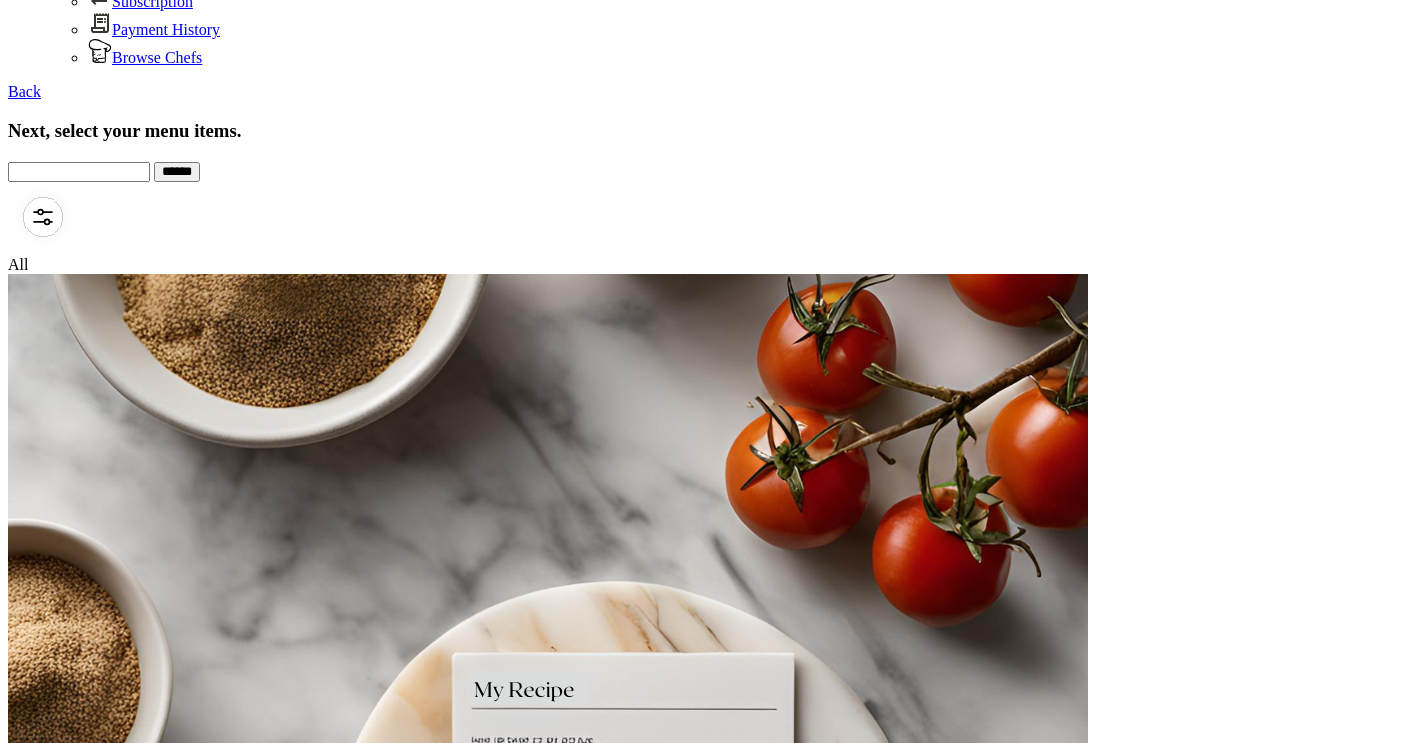 scroll, scrollTop: 776, scrollLeft: 0, axis: vertical 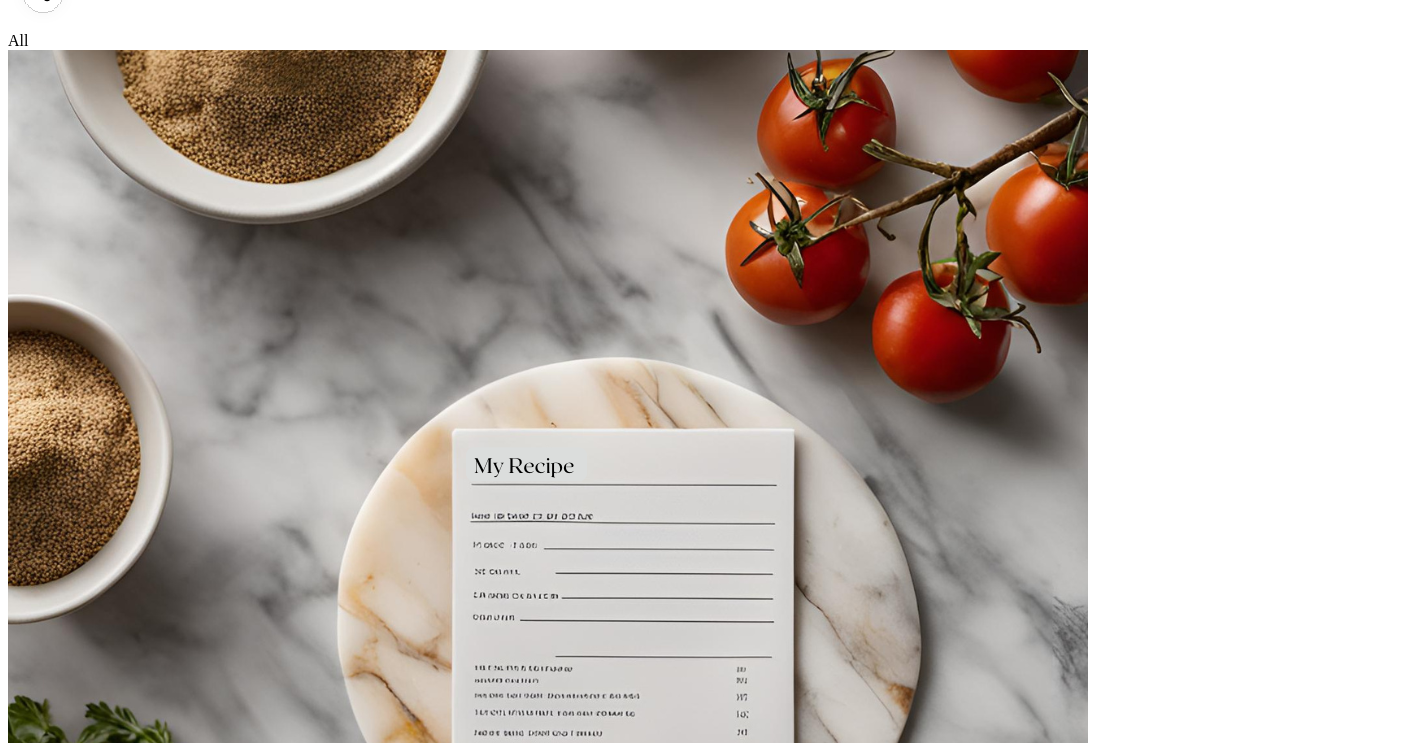 click on "1" at bounding box center [52, 10108] 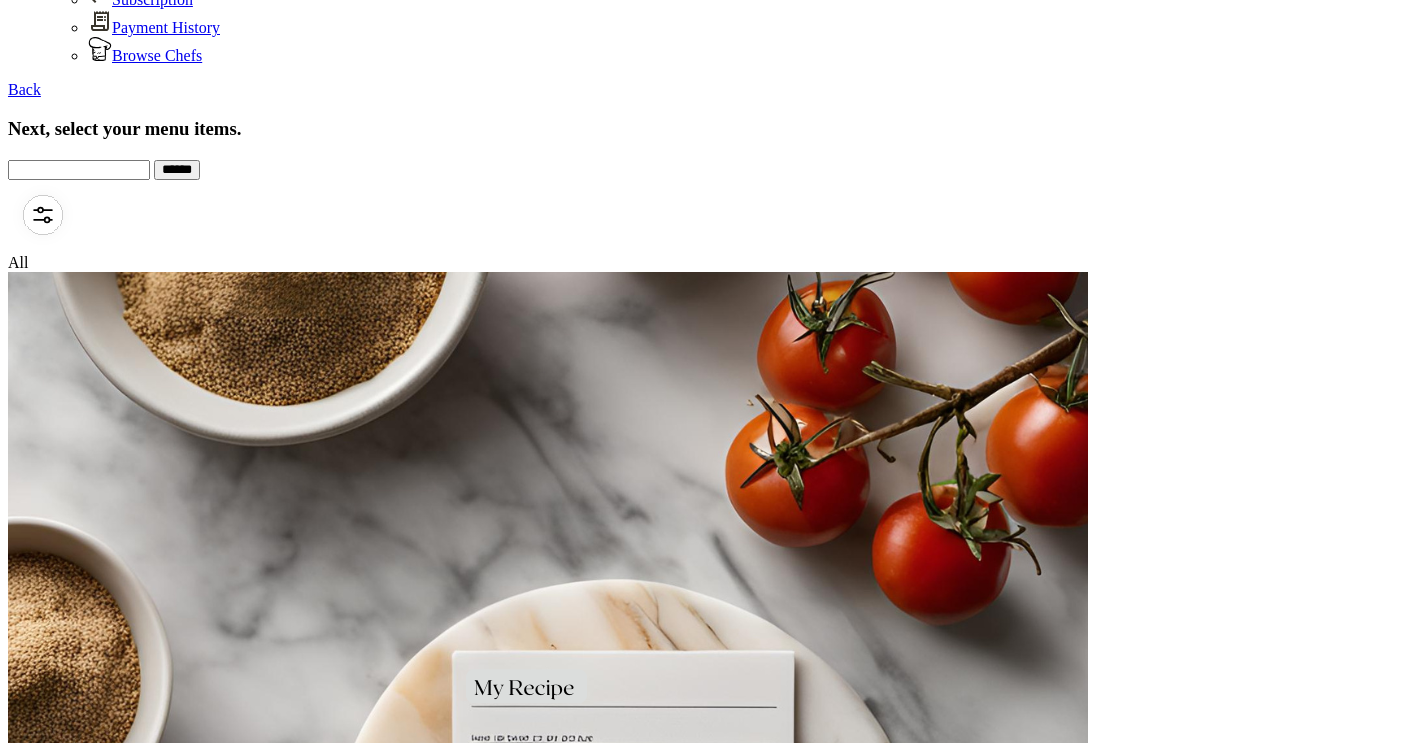 scroll, scrollTop: 556, scrollLeft: 0, axis: vertical 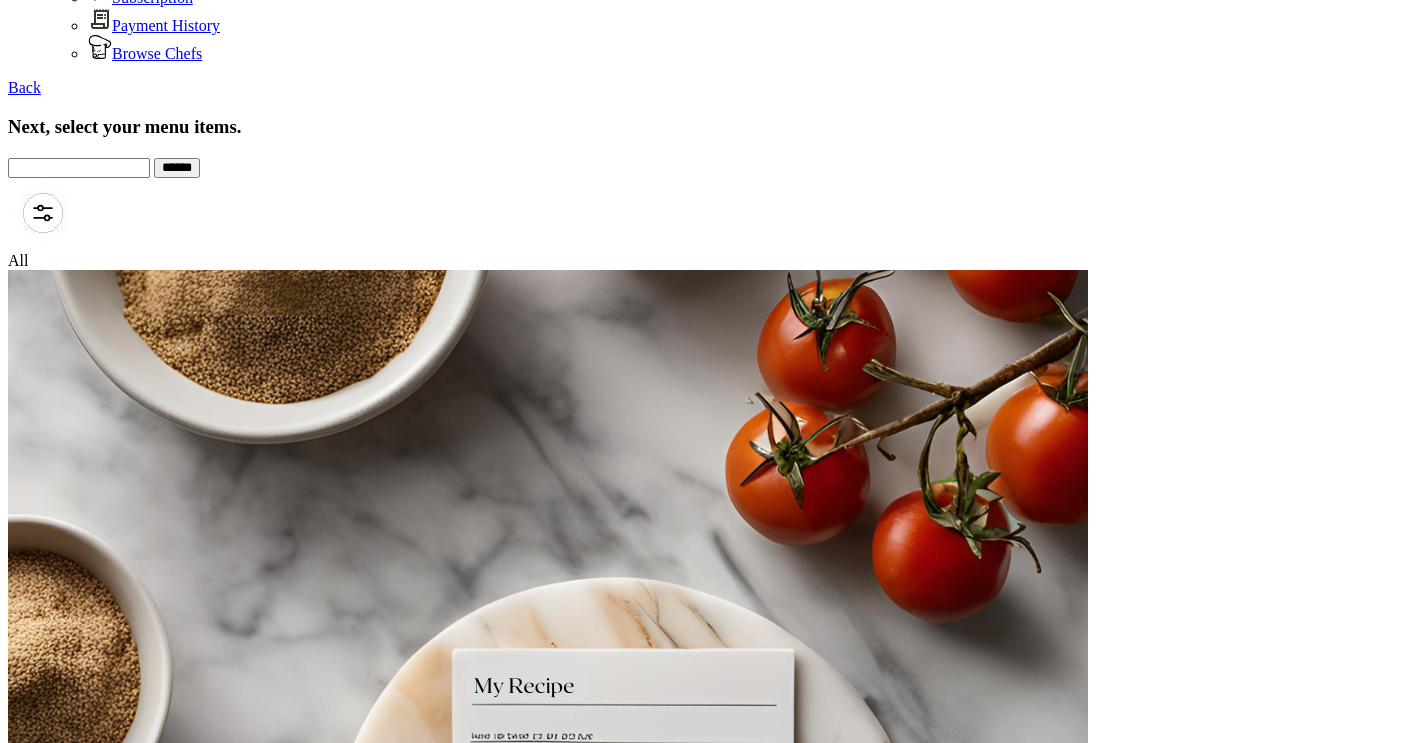 click on "Select" at bounding box center [27, 5946] 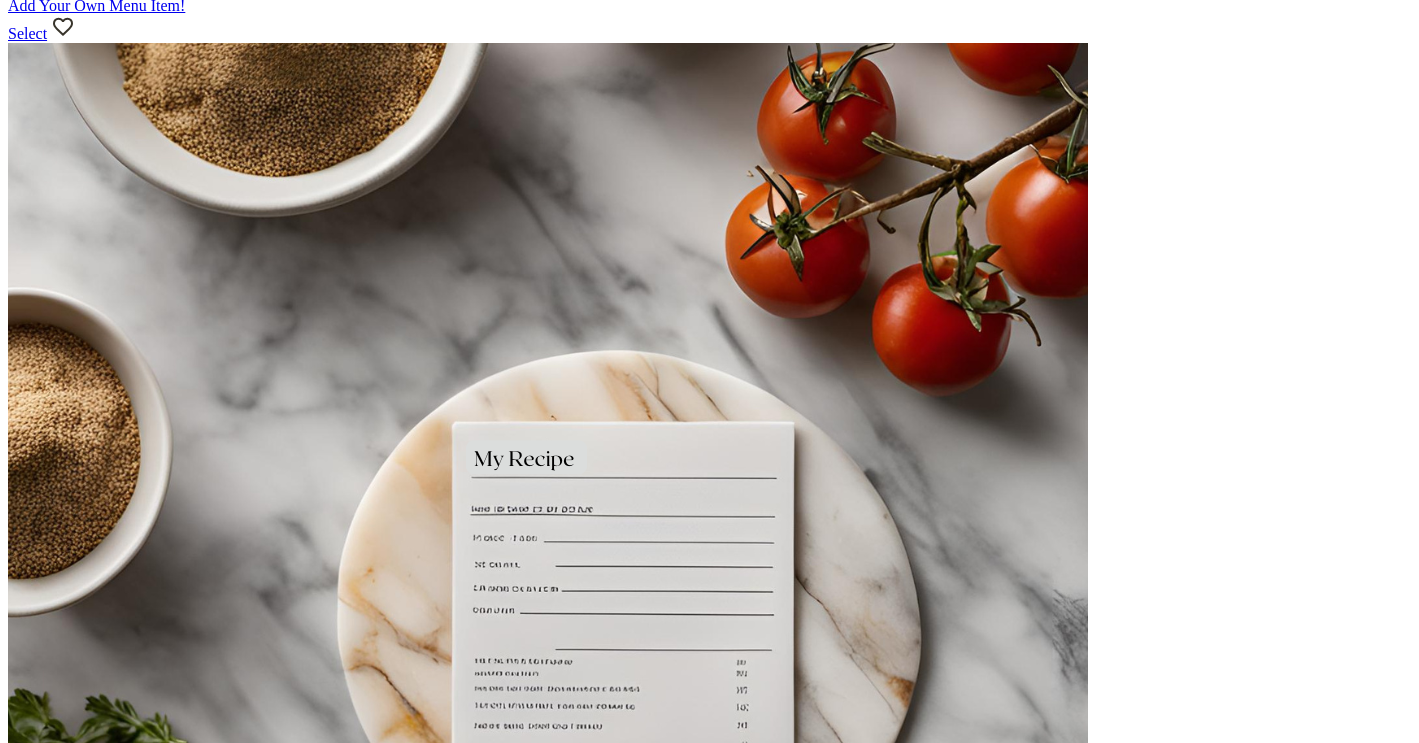 scroll, scrollTop: 2003, scrollLeft: 0, axis: vertical 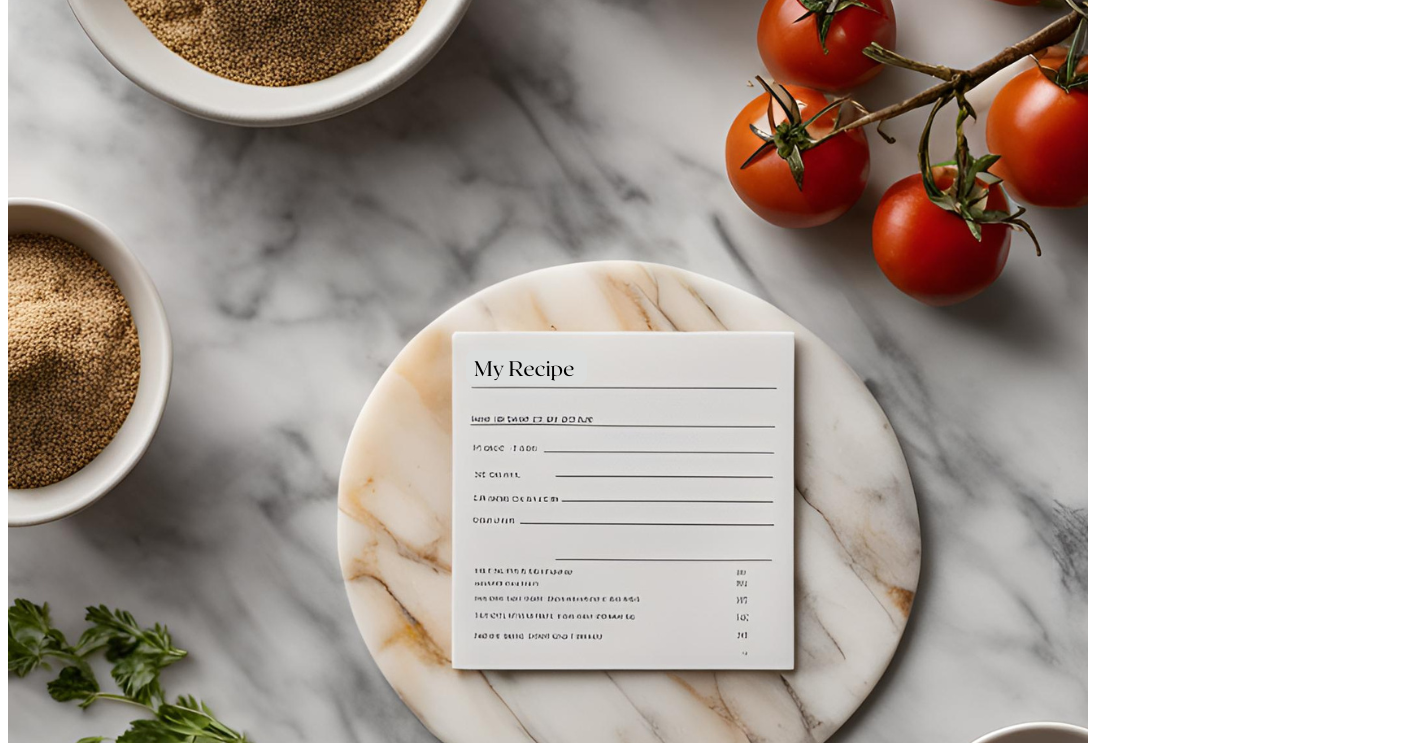 click on "3" at bounding box center (25, 19436) 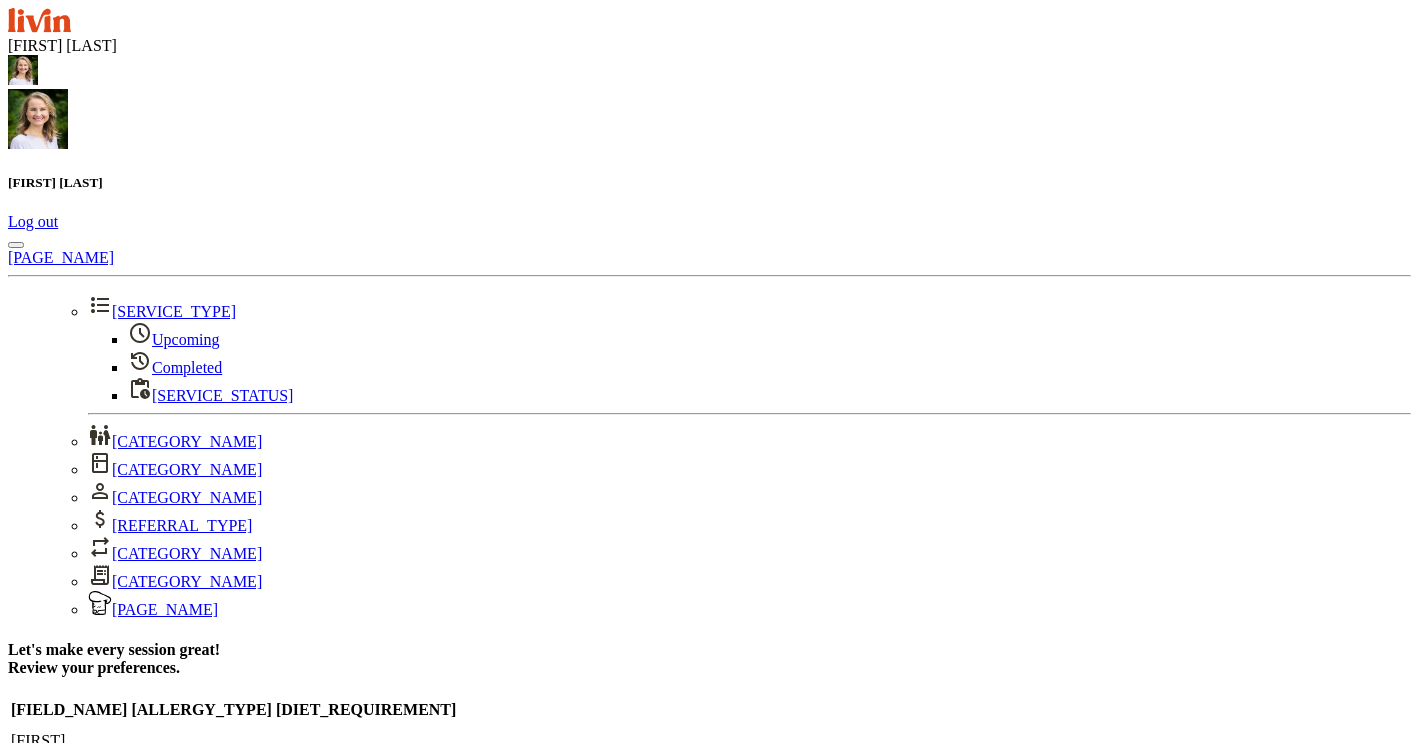 scroll, scrollTop: 0, scrollLeft: 0, axis: both 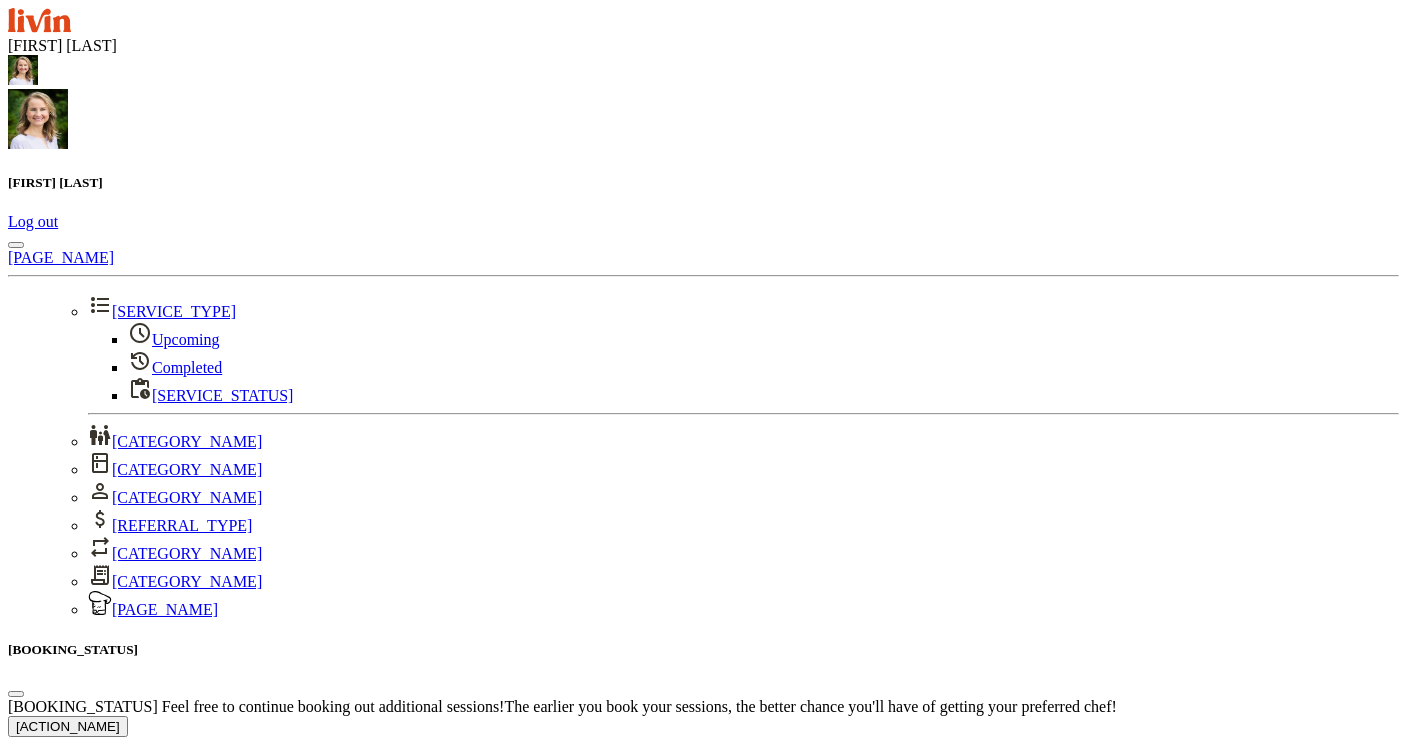 click on "Close" at bounding box center (33, 726) 